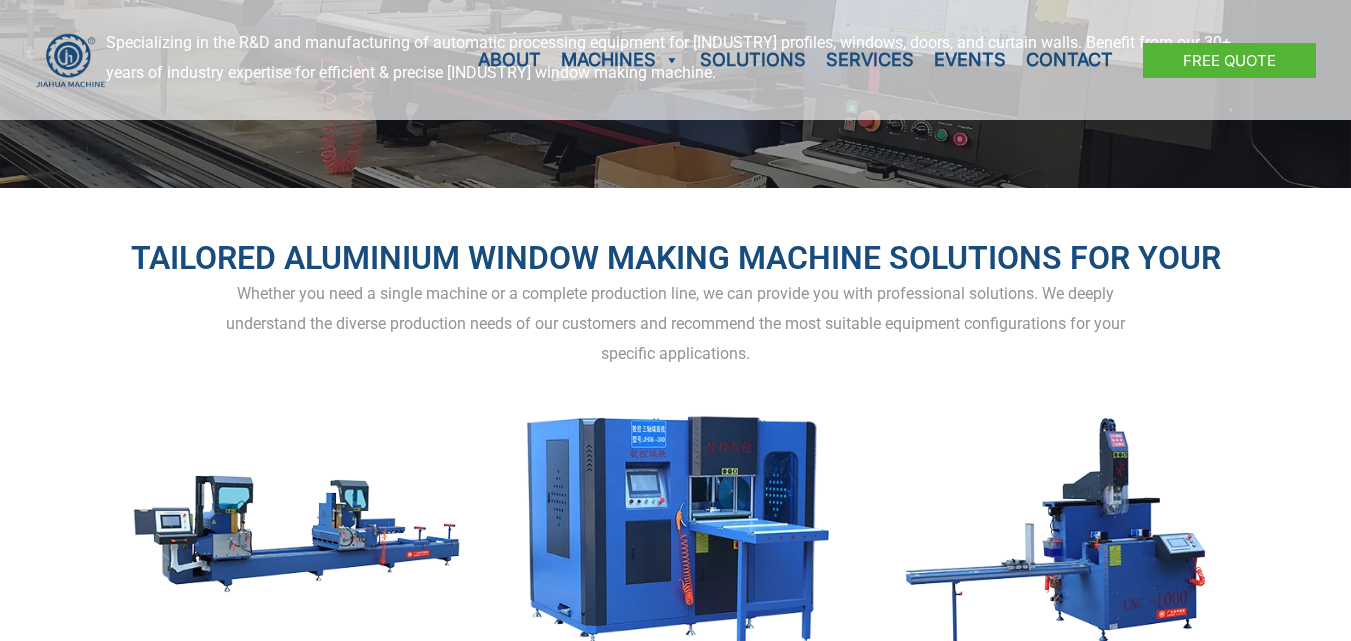scroll, scrollTop: 500, scrollLeft: 0, axis: vertical 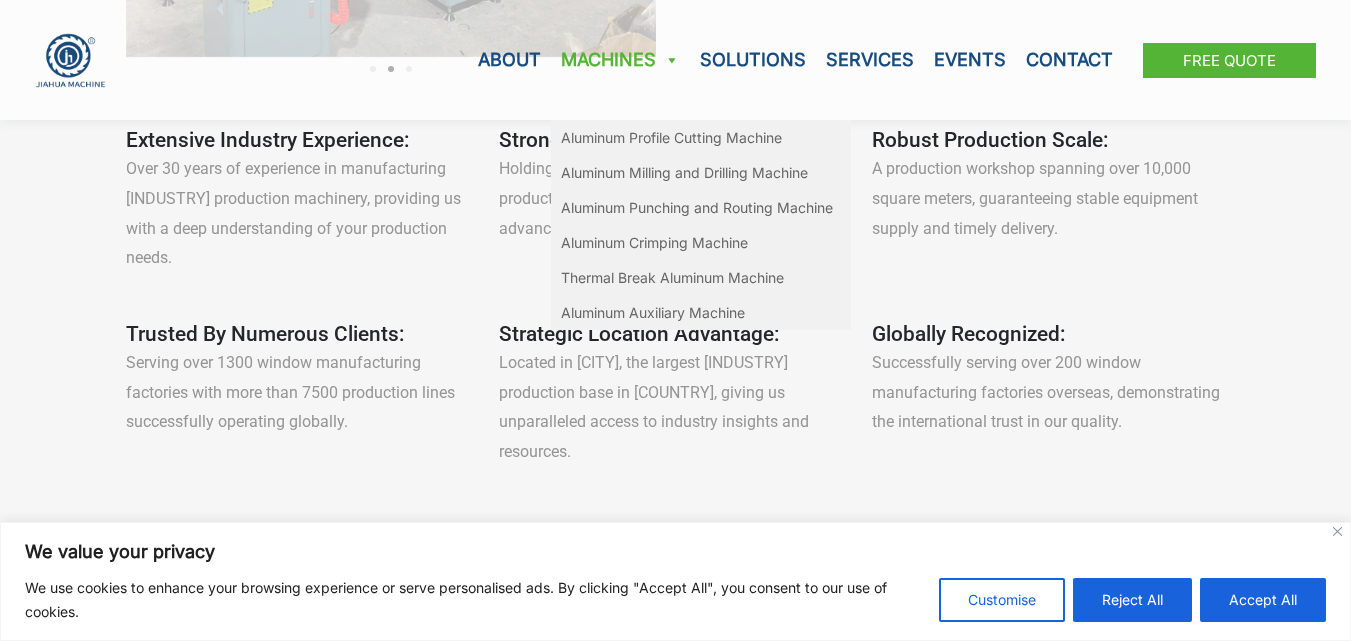 click on "Machines" at bounding box center [620, 60] 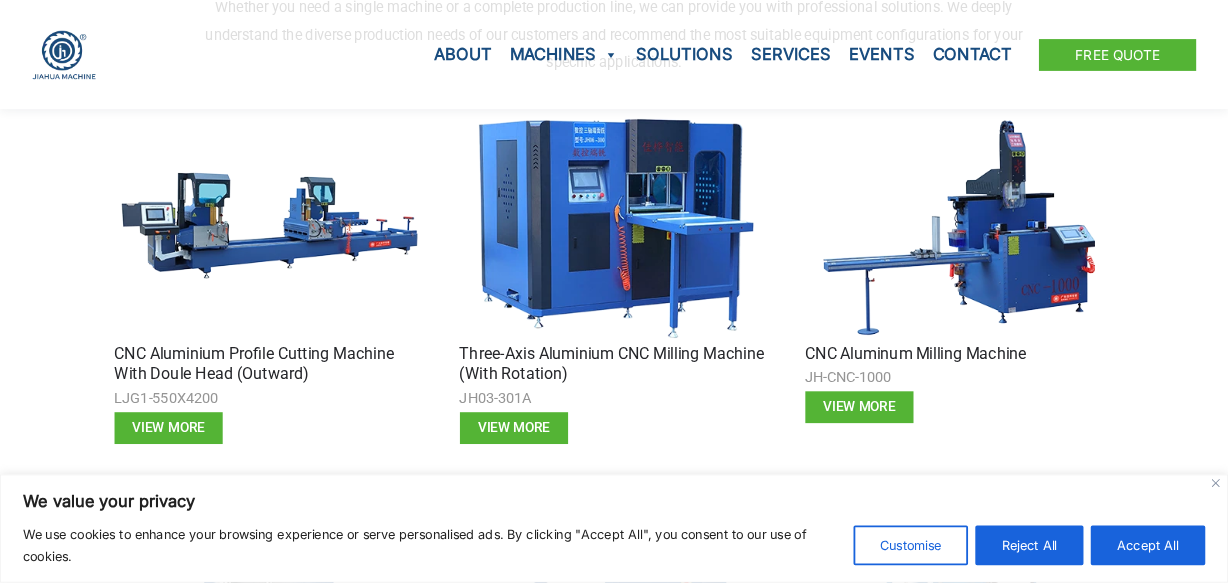 scroll, scrollTop: 690, scrollLeft: 0, axis: vertical 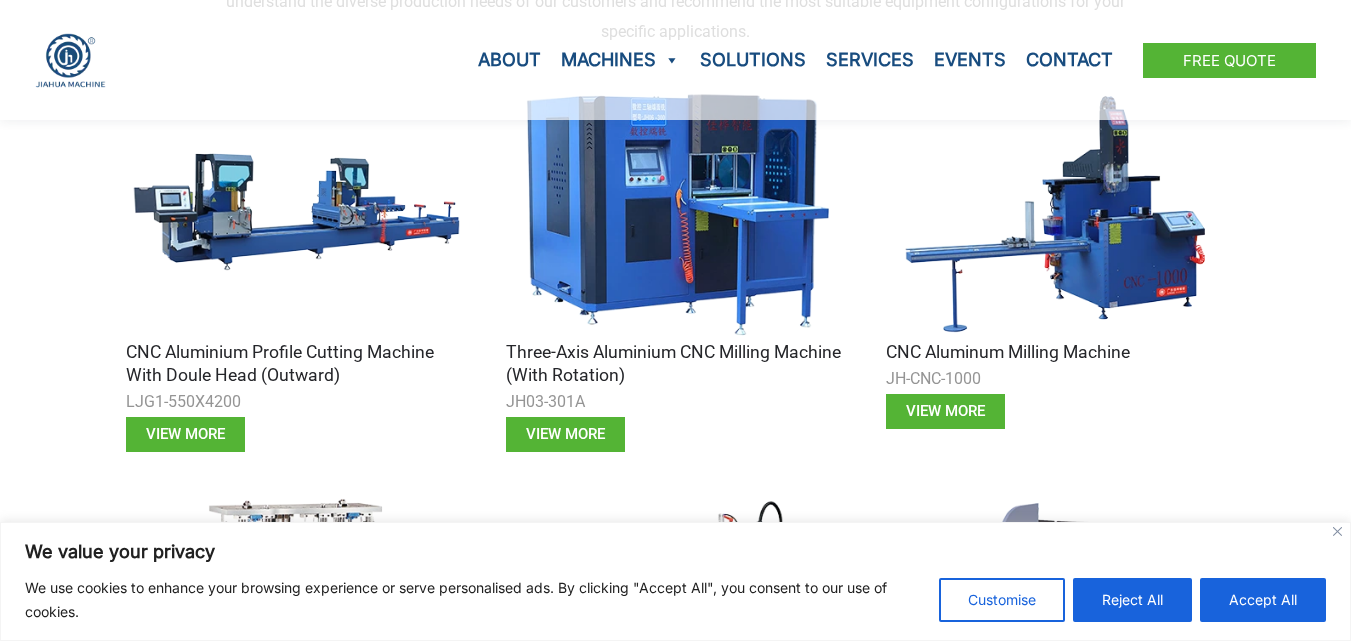 click at bounding box center [296, 213] 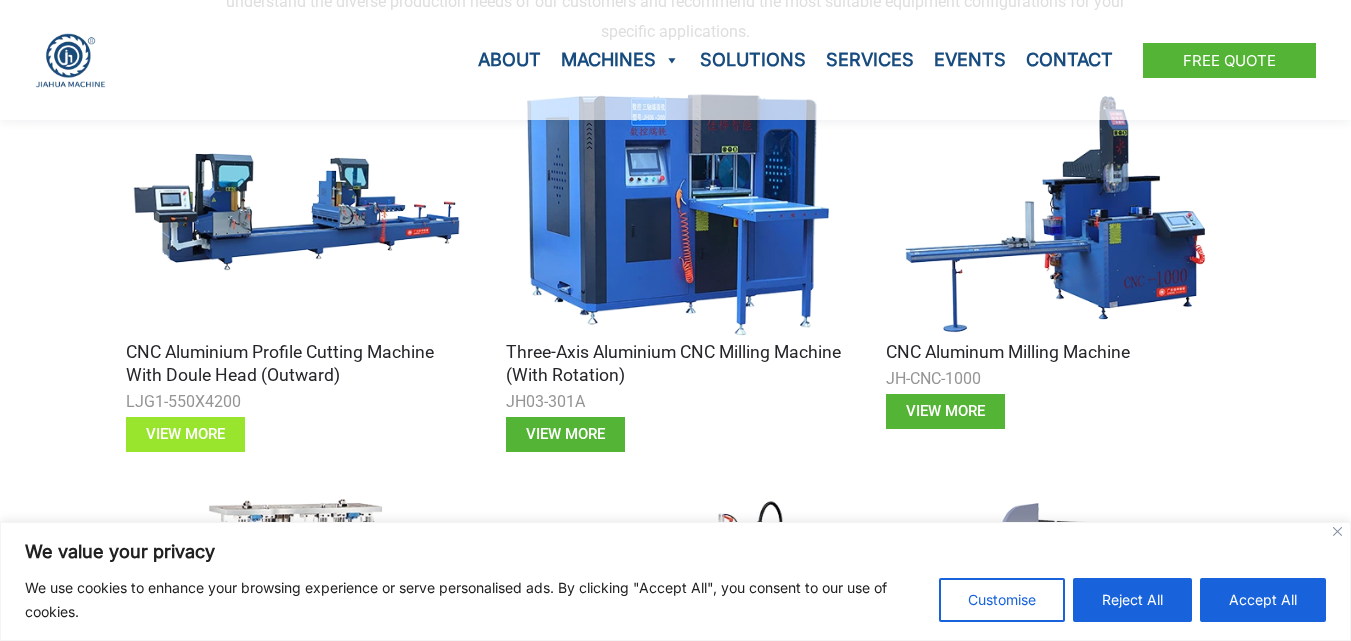 click on "View more" at bounding box center (185, 434) 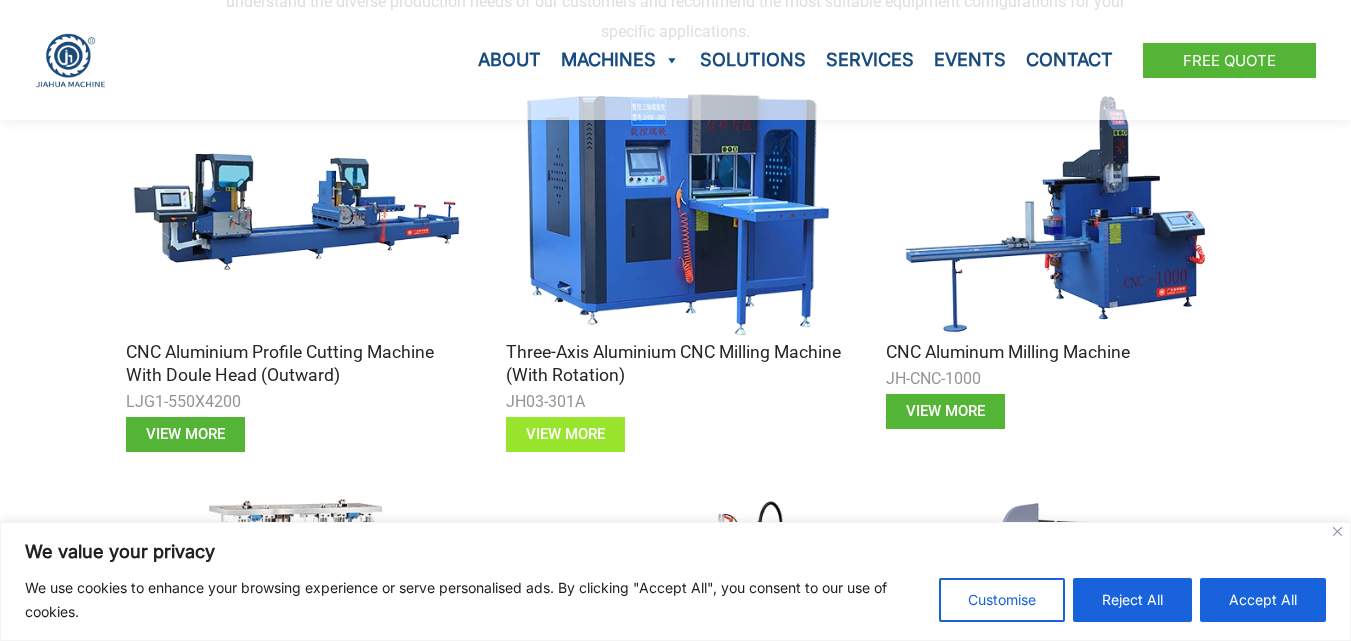 click on "View more" at bounding box center [565, 434] 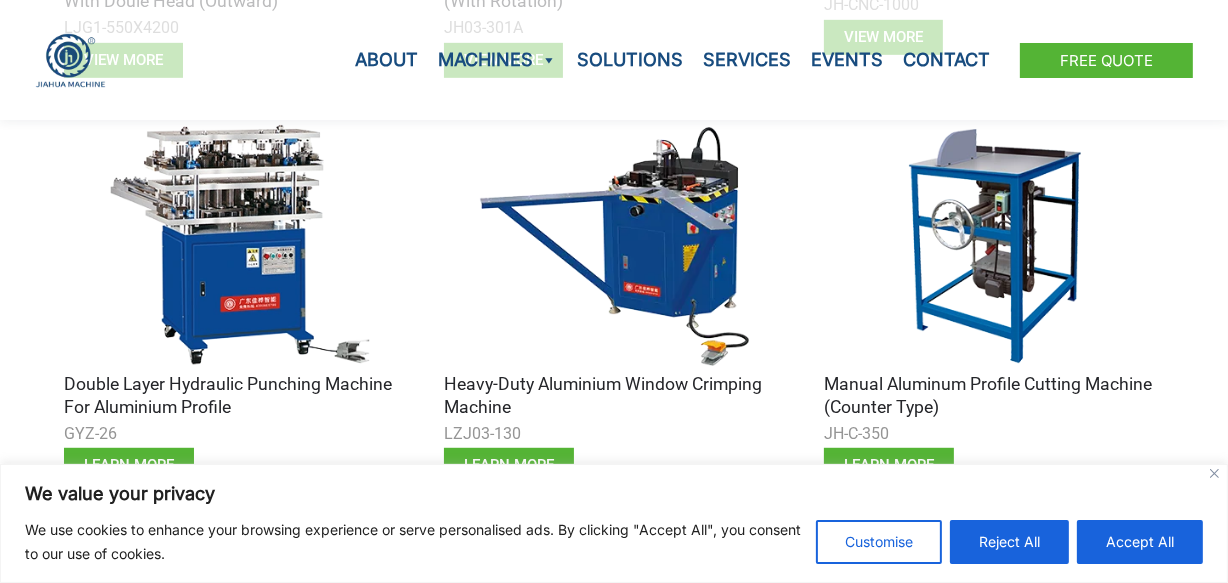 scroll, scrollTop: 1144, scrollLeft: 0, axis: vertical 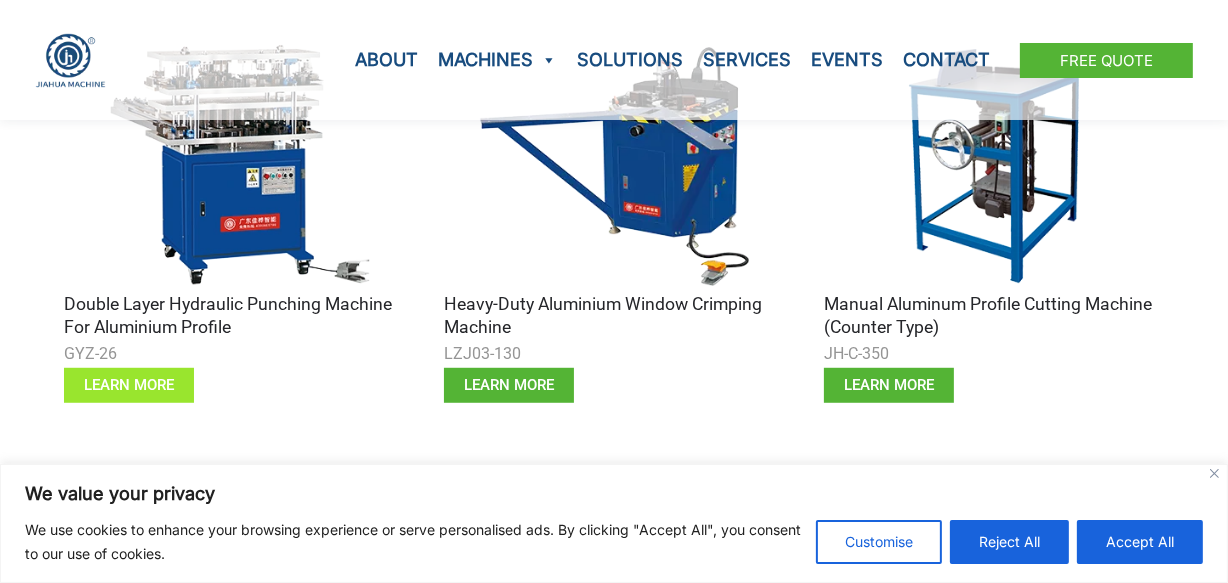 click on "learn more" at bounding box center (129, 385) 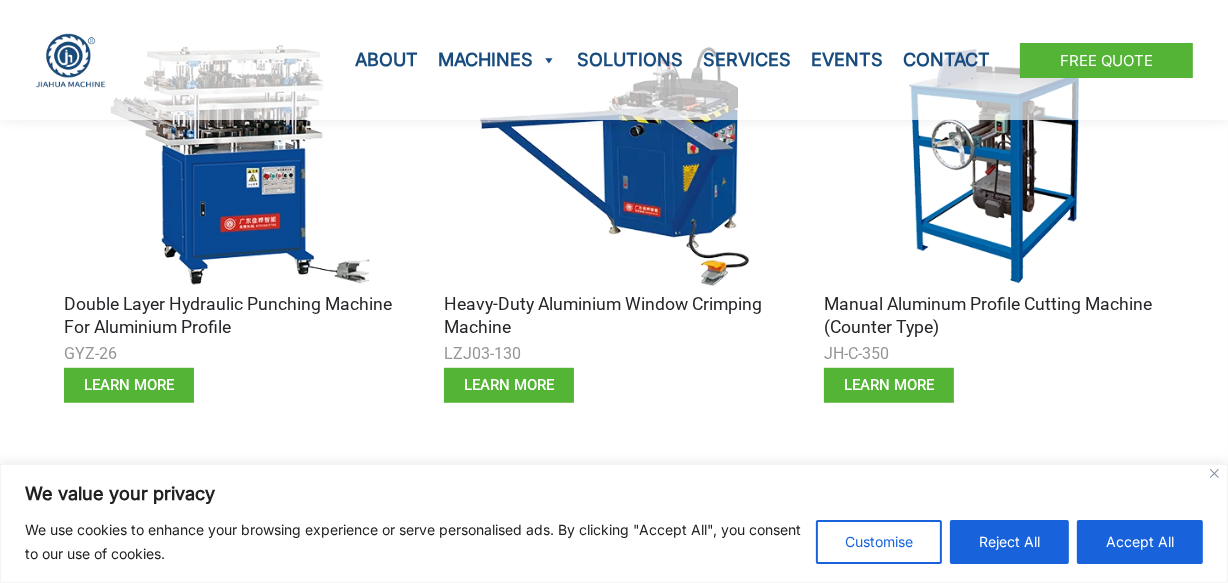 click at bounding box center (234, 165) 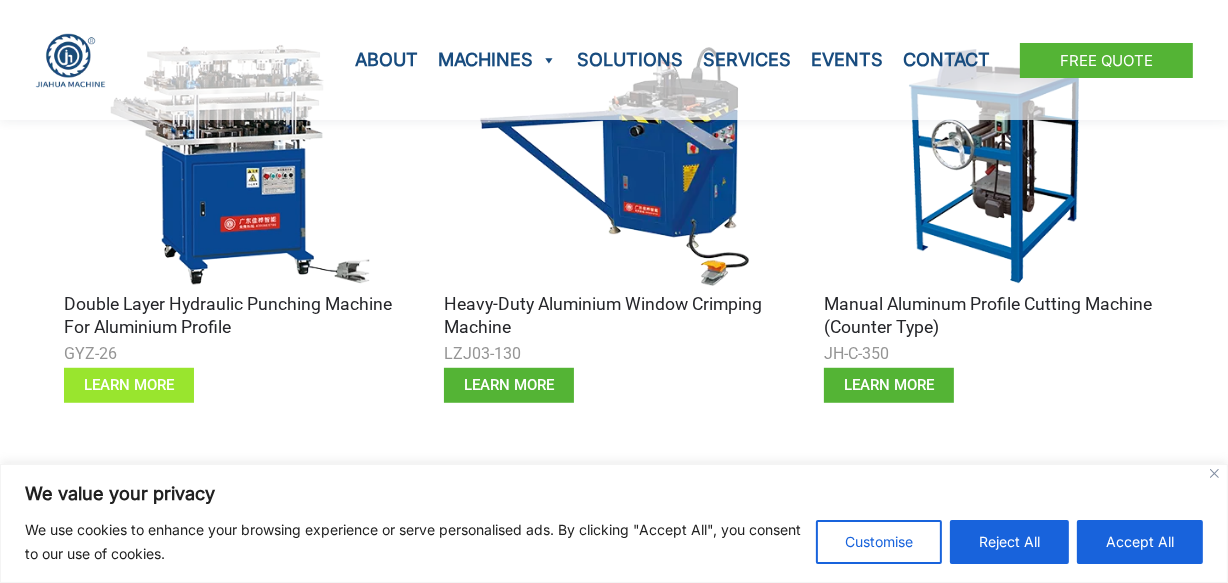 click on "learn more" at bounding box center [129, 385] 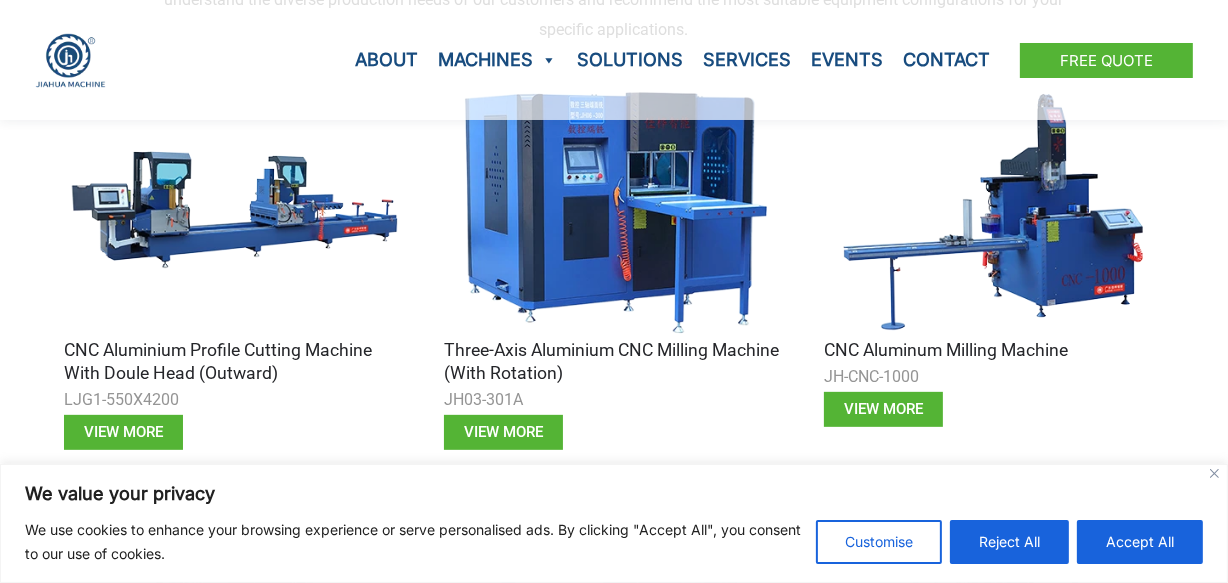 scroll, scrollTop: 690, scrollLeft: 0, axis: vertical 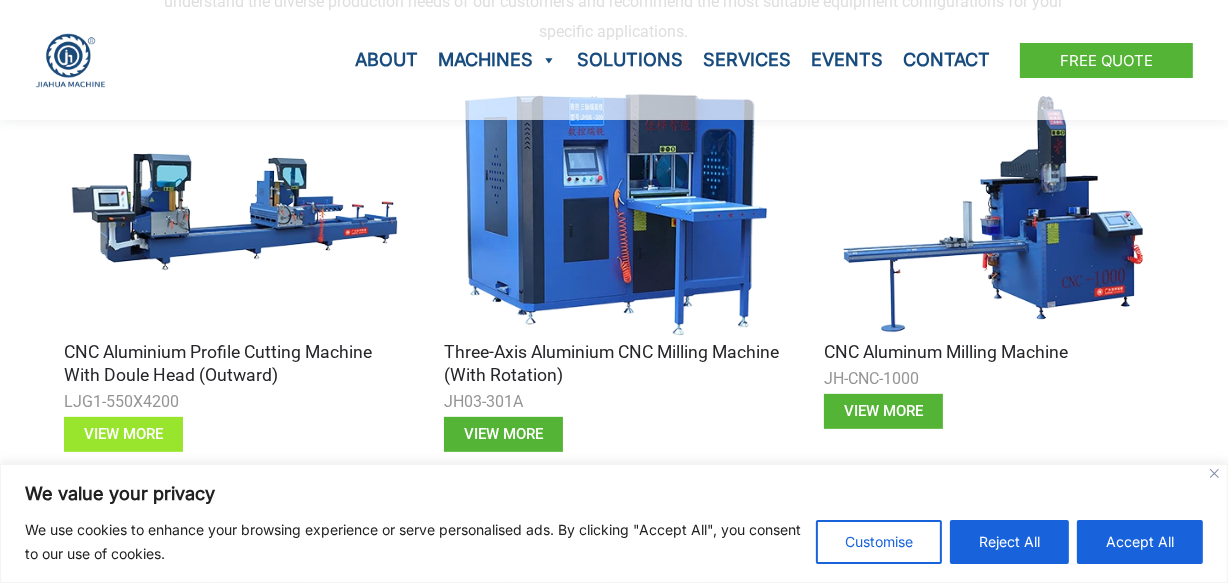 click on "View more" at bounding box center [123, 434] 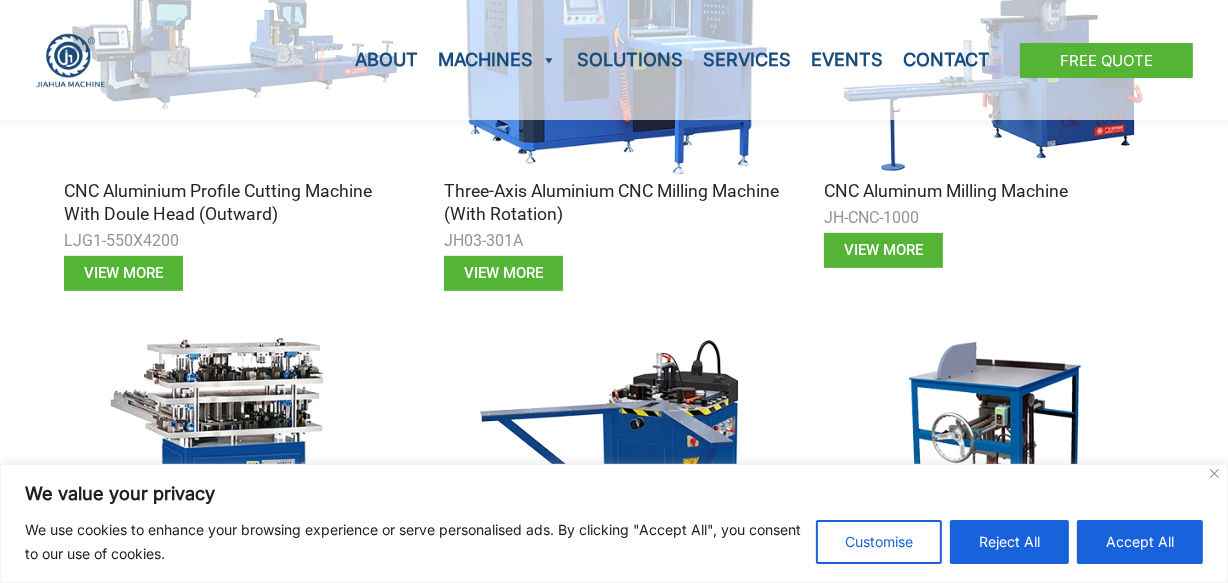 scroll, scrollTop: 1235, scrollLeft: 0, axis: vertical 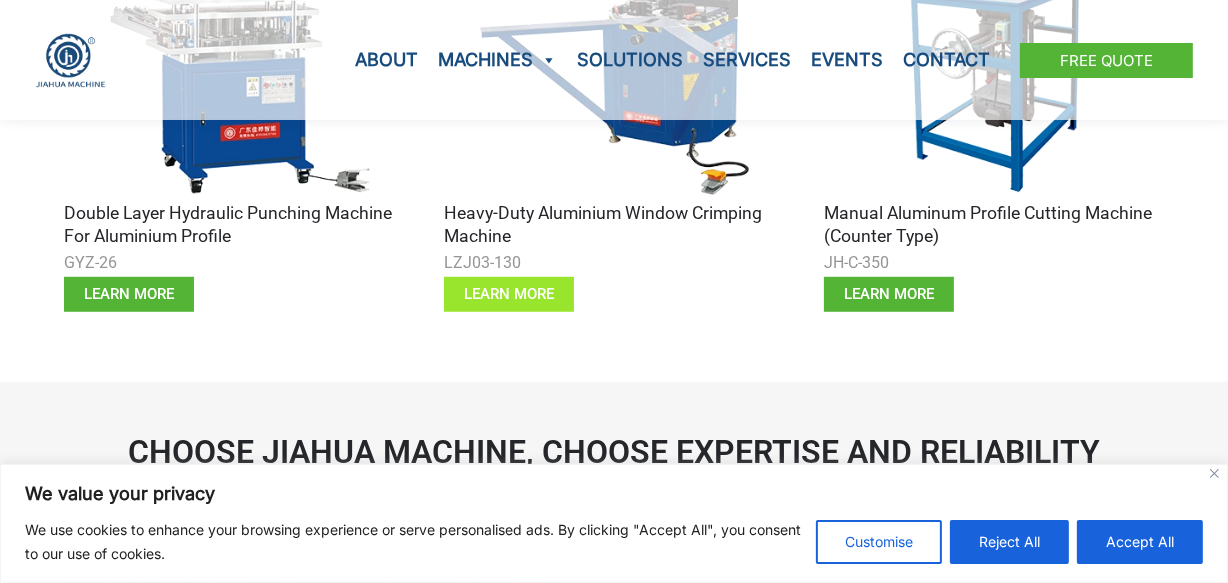 click on "learn more" at bounding box center (509, 294) 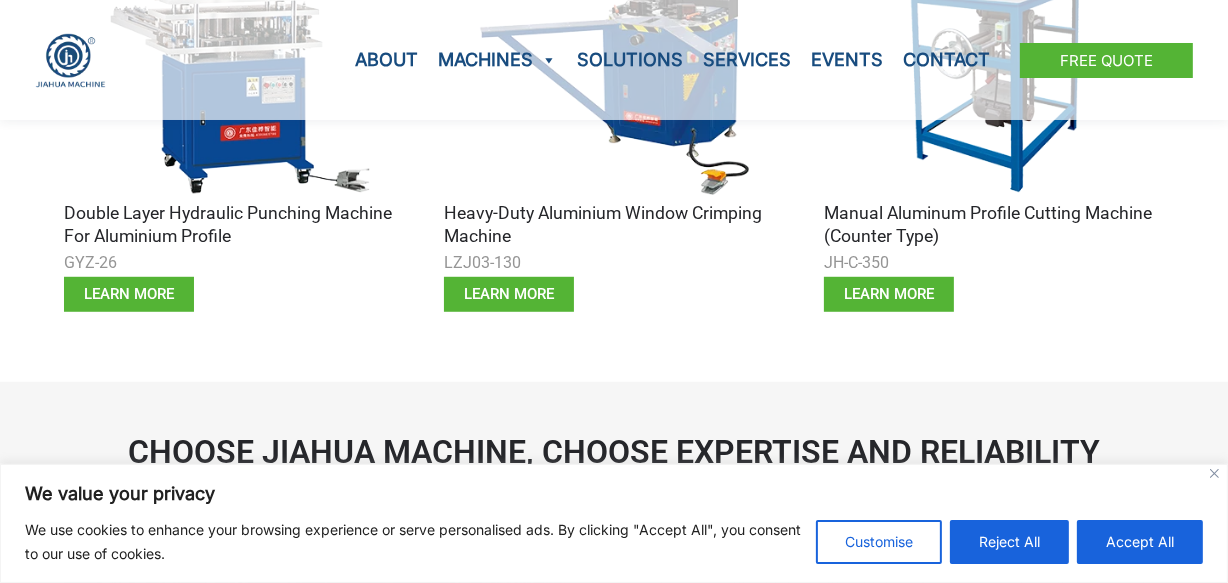 click on "Manual Aluminum Profile Cutting Machine (Counter Type)" at bounding box center [994, 225] 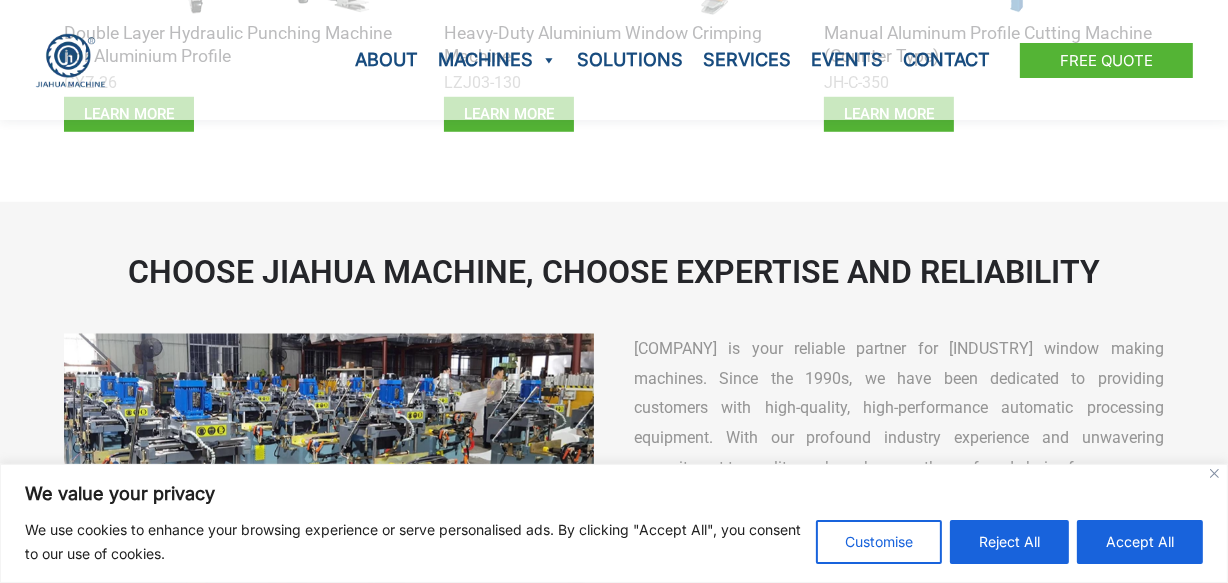 scroll, scrollTop: 1417, scrollLeft: 0, axis: vertical 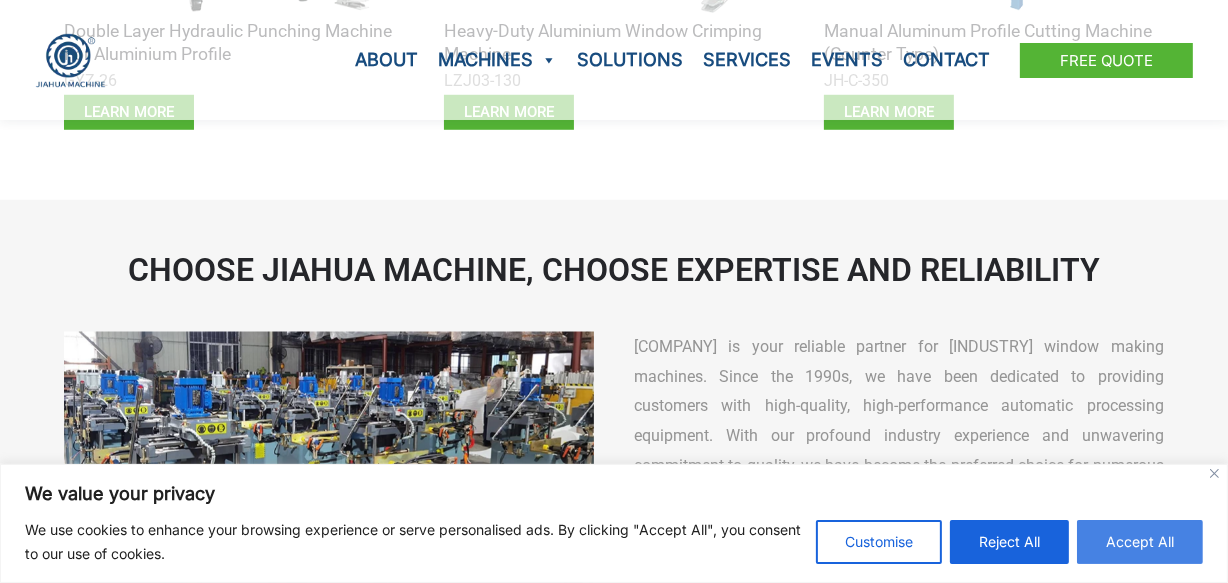 click on "Accept All" at bounding box center [1140, 542] 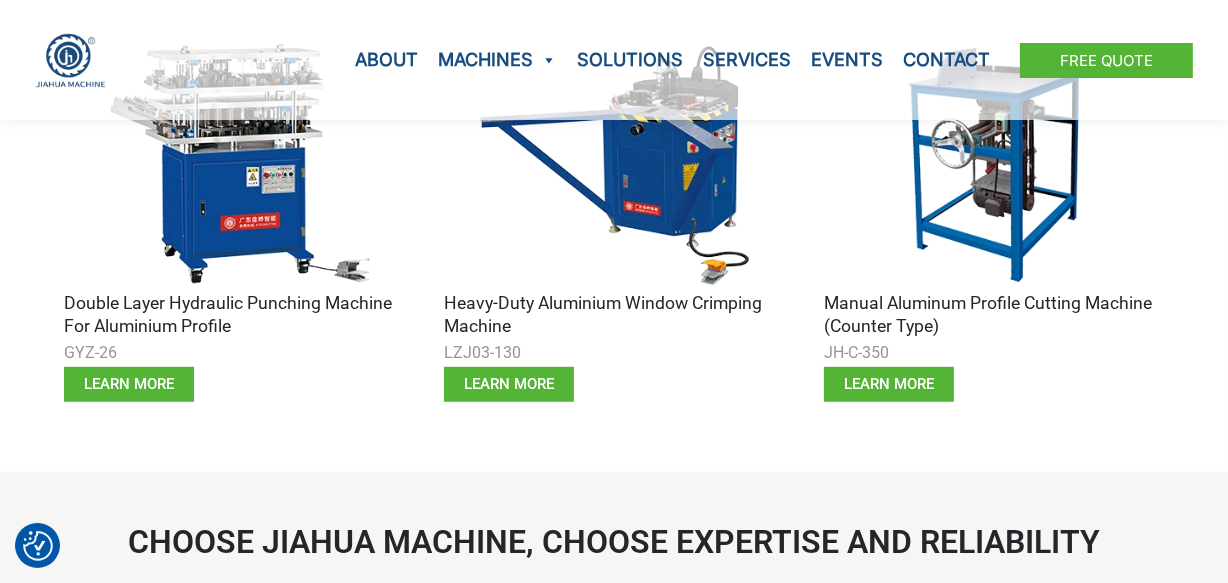 scroll, scrollTop: 1144, scrollLeft: 0, axis: vertical 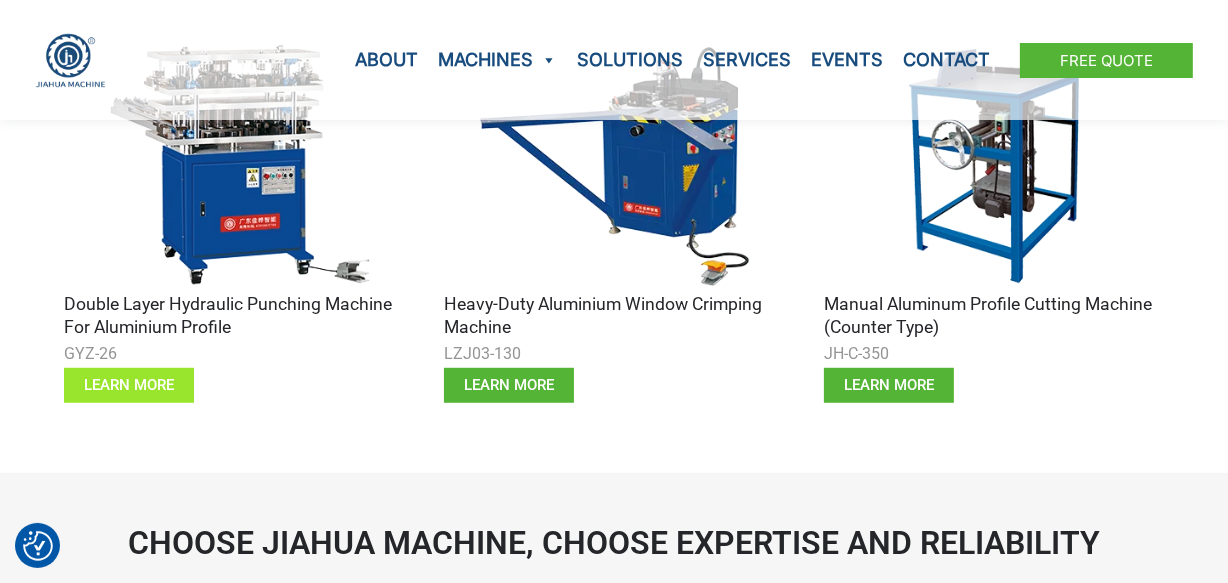 click on "learn more" at bounding box center [129, 385] 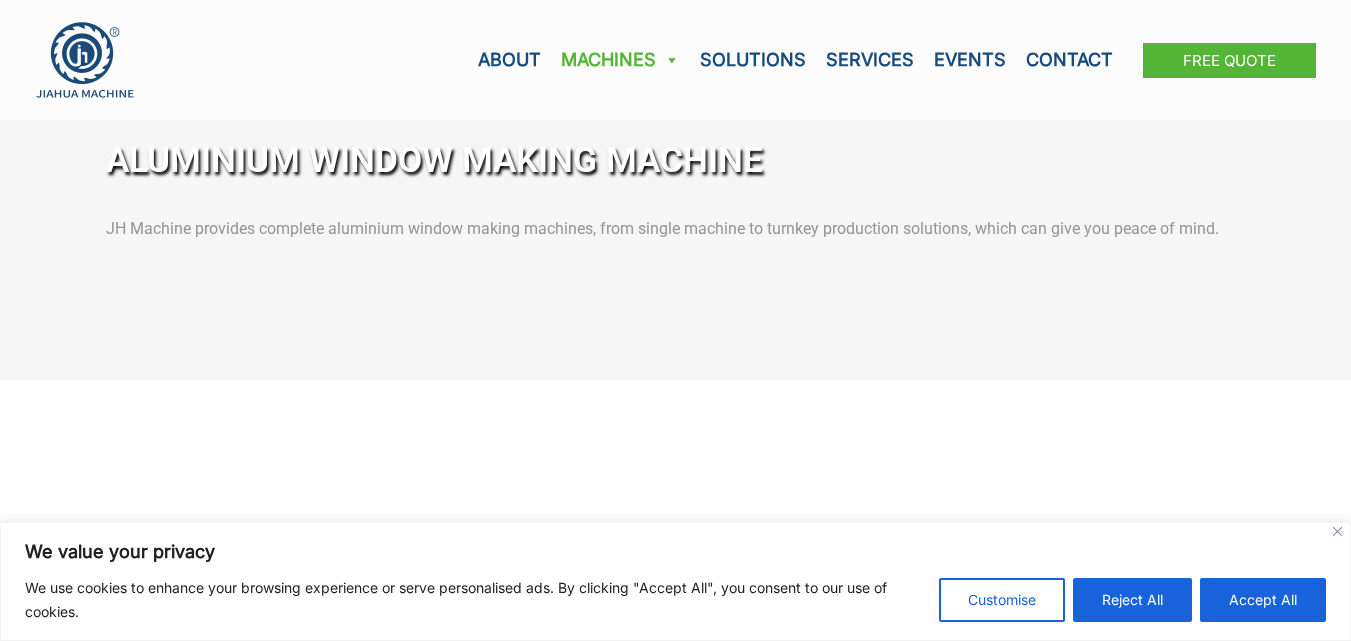 scroll, scrollTop: 0, scrollLeft: 0, axis: both 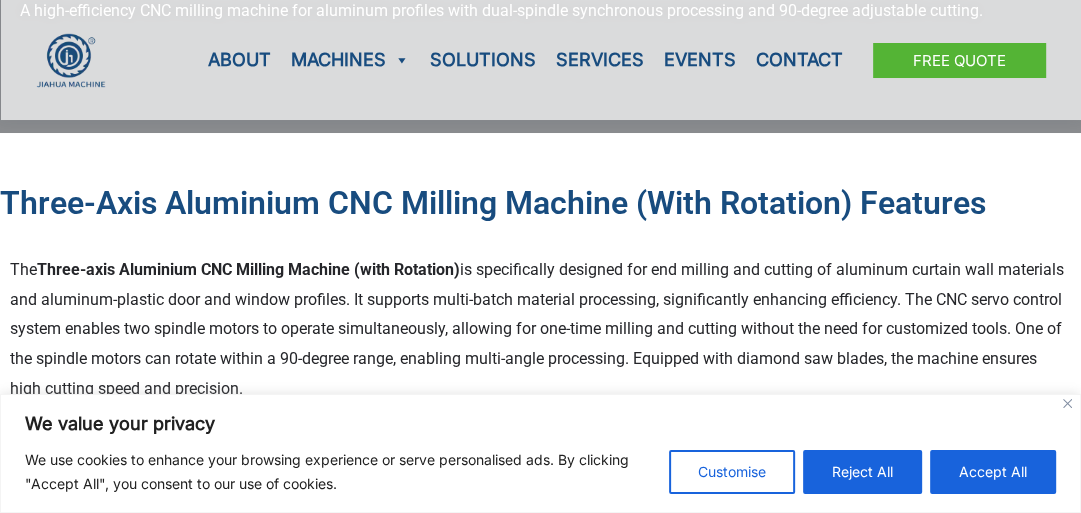 click on "We value your privacy        We use cookies to enhance your browsing experience or serve personalised ads. By clicking "Accept All", you consent to our use of cookies.        Customise   Reject All   Accept All" at bounding box center [540, 453] 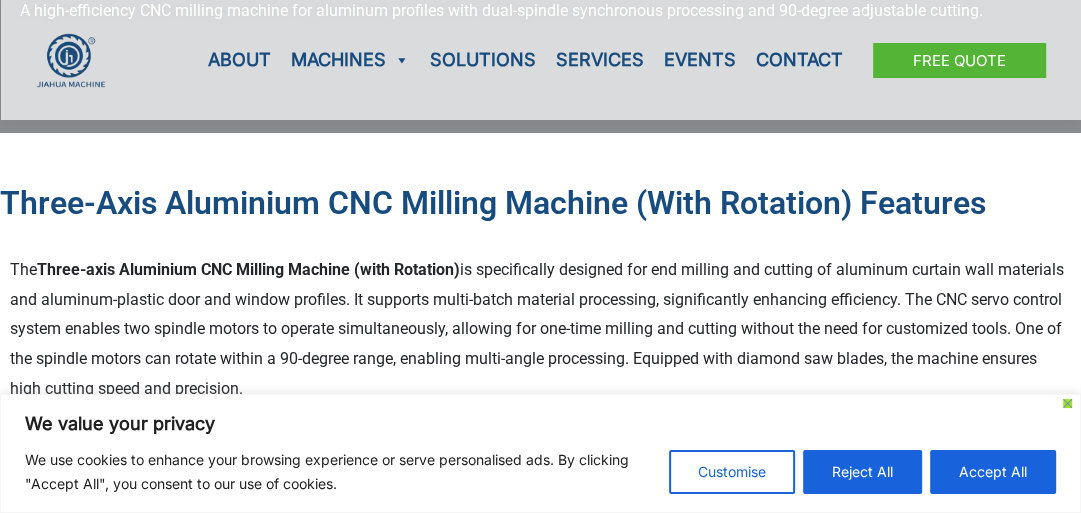 click at bounding box center [1067, 403] 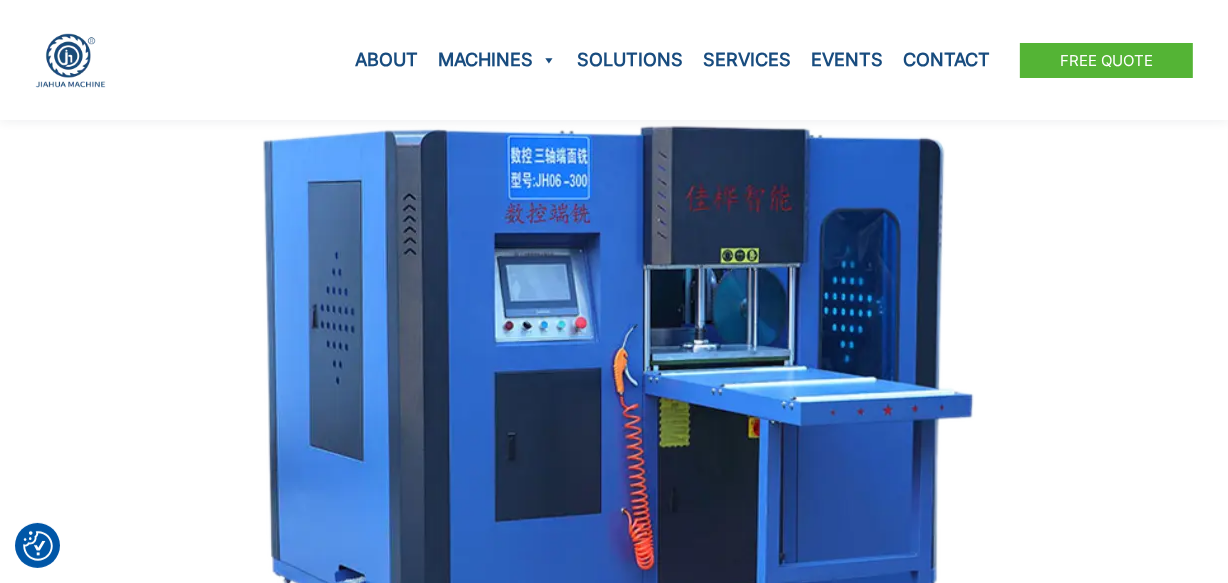 scroll, scrollTop: 480, scrollLeft: 0, axis: vertical 